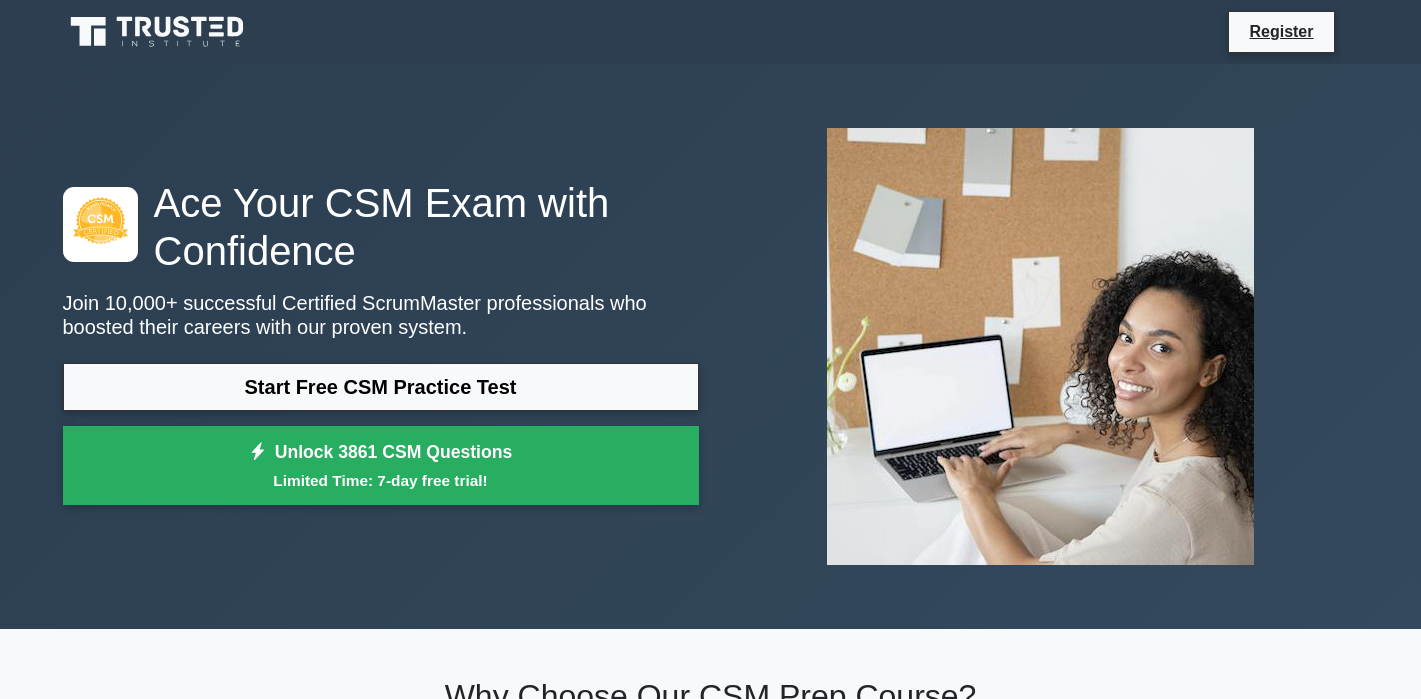 scroll, scrollTop: 5, scrollLeft: 0, axis: vertical 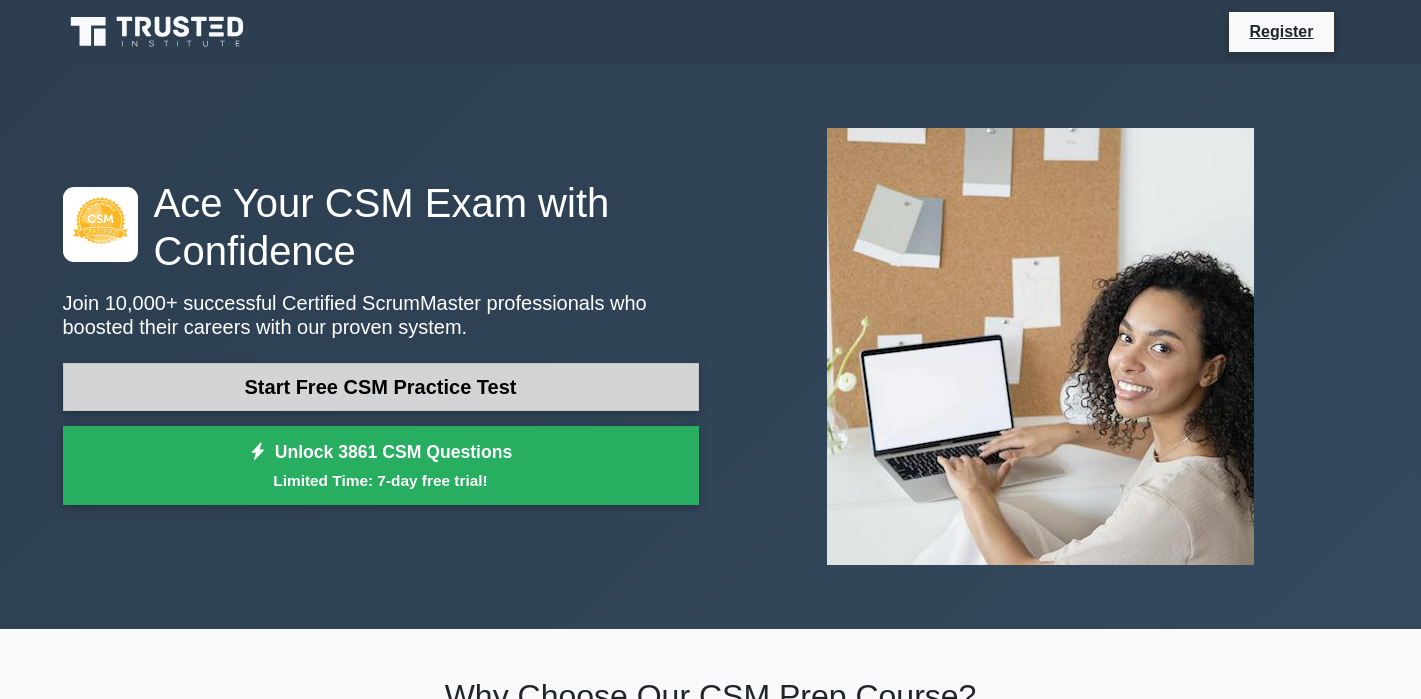 click on "Start Free CSM Practice Test" at bounding box center [381, 387] 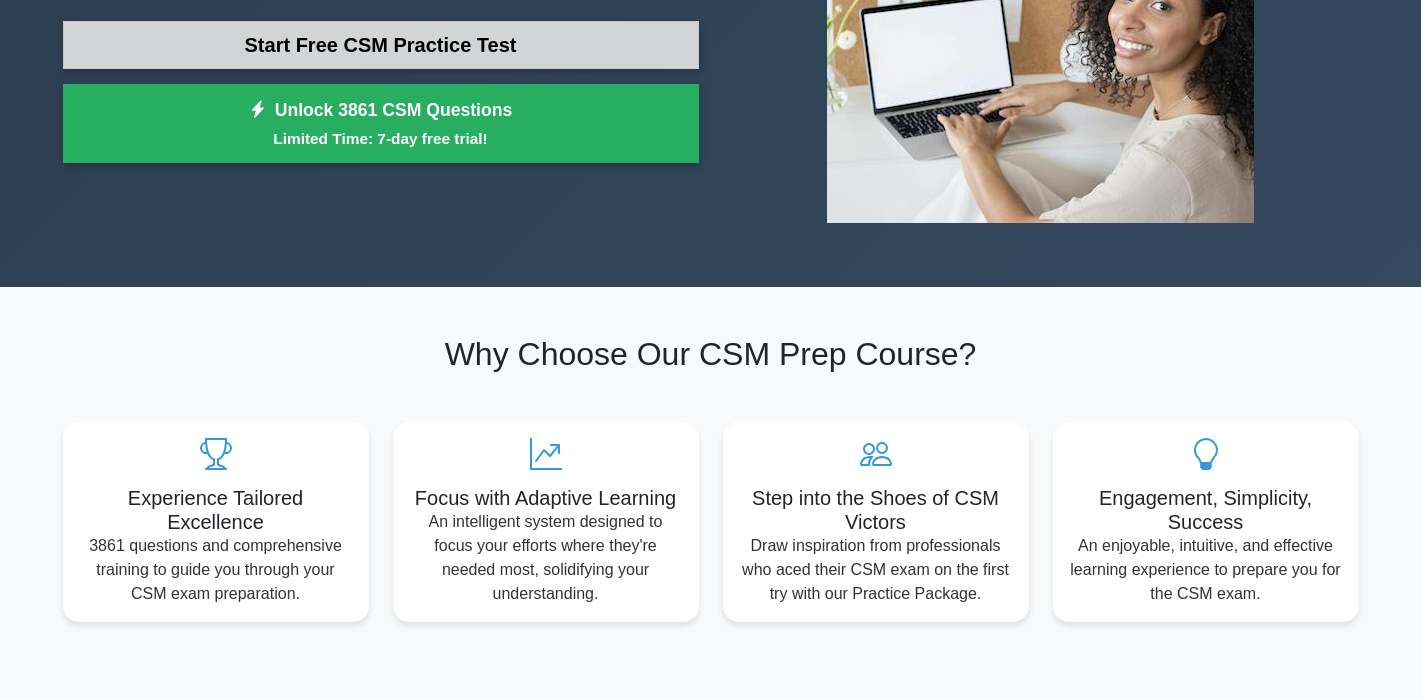 scroll, scrollTop: 642, scrollLeft: 0, axis: vertical 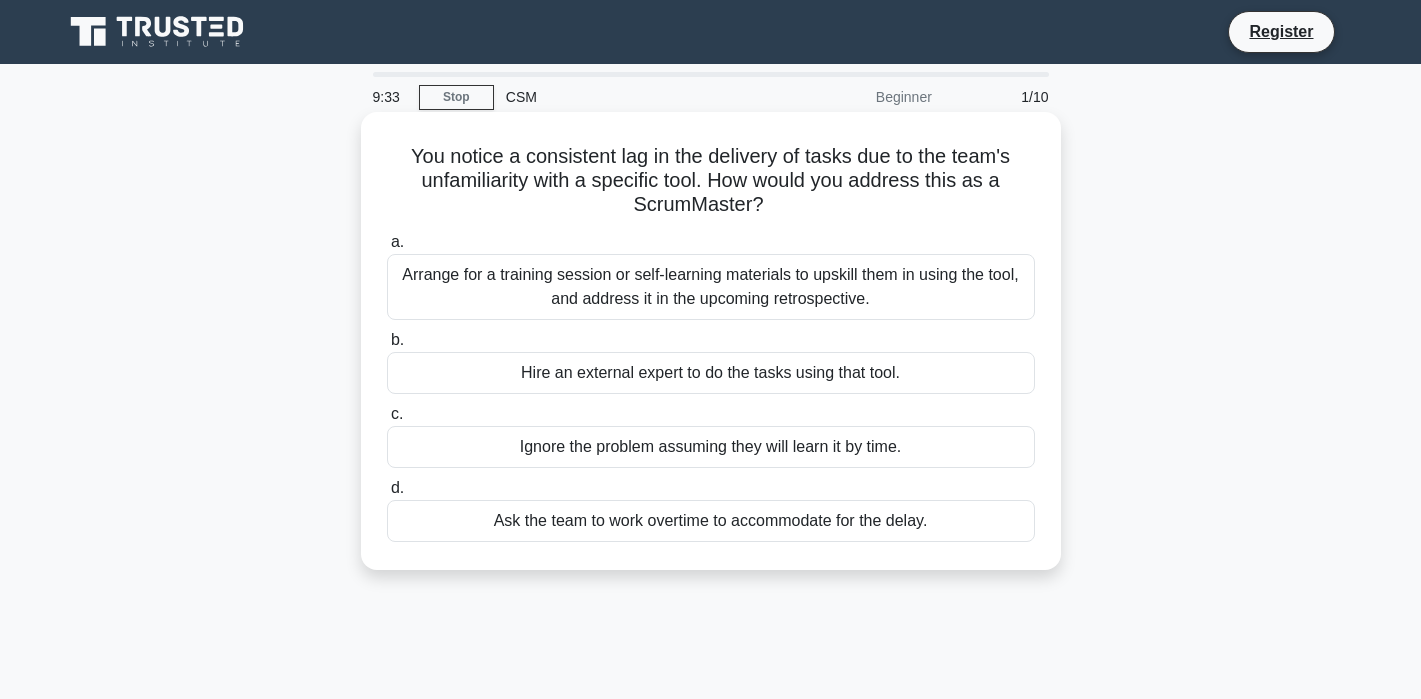 click on "Arrange for a training session or self-learning materials to upskill them in using the tool, and address it in the upcoming retrospective." at bounding box center [711, 287] 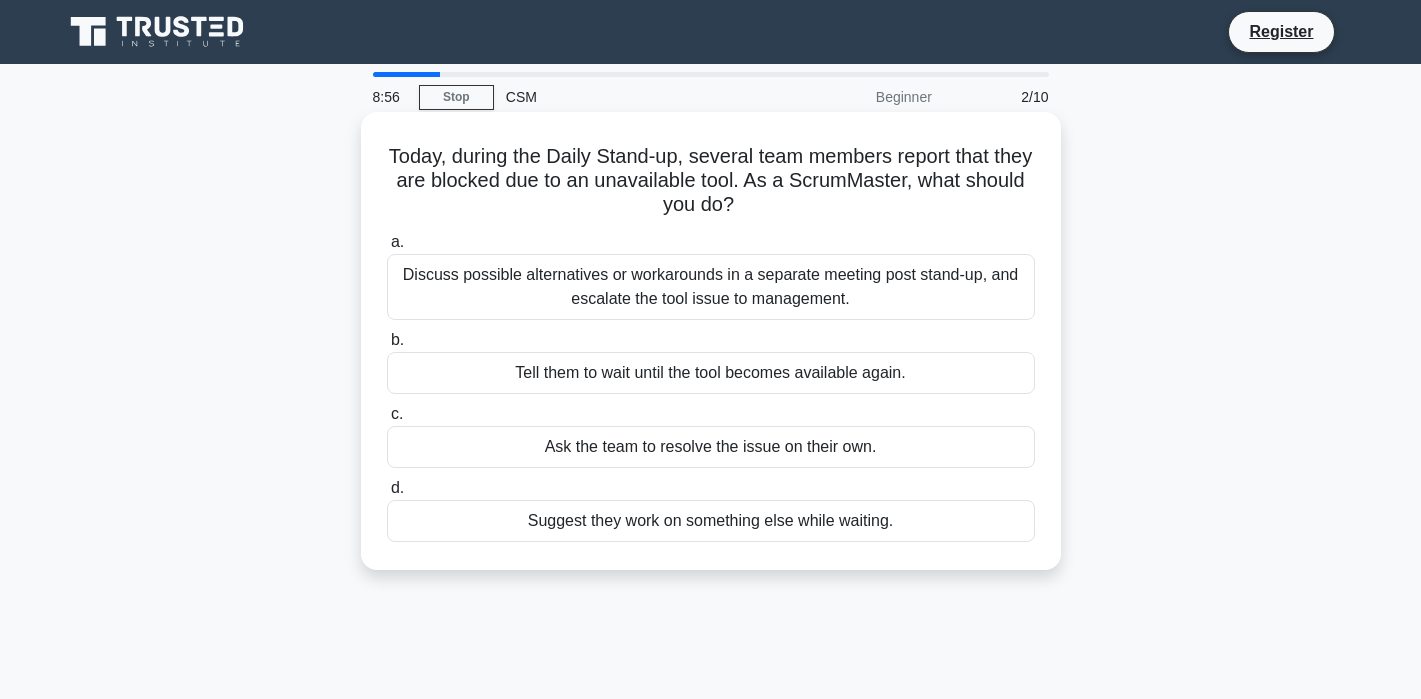 click on "Discuss possible alternatives or workarounds in a separate meeting post stand-up, and escalate the tool issue to management." at bounding box center (711, 287) 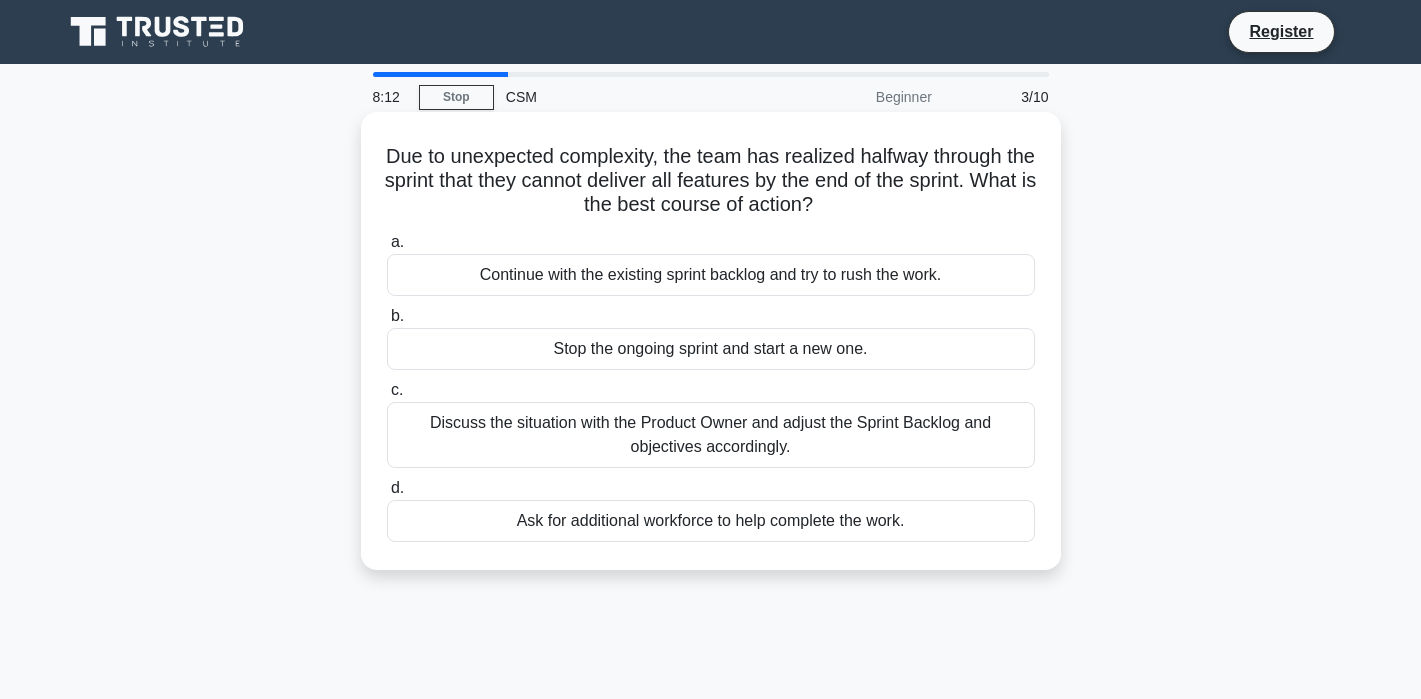 click on "Discuss the situation with the Product Owner and adjust the Sprint Backlog and objectives accordingly." at bounding box center [711, 435] 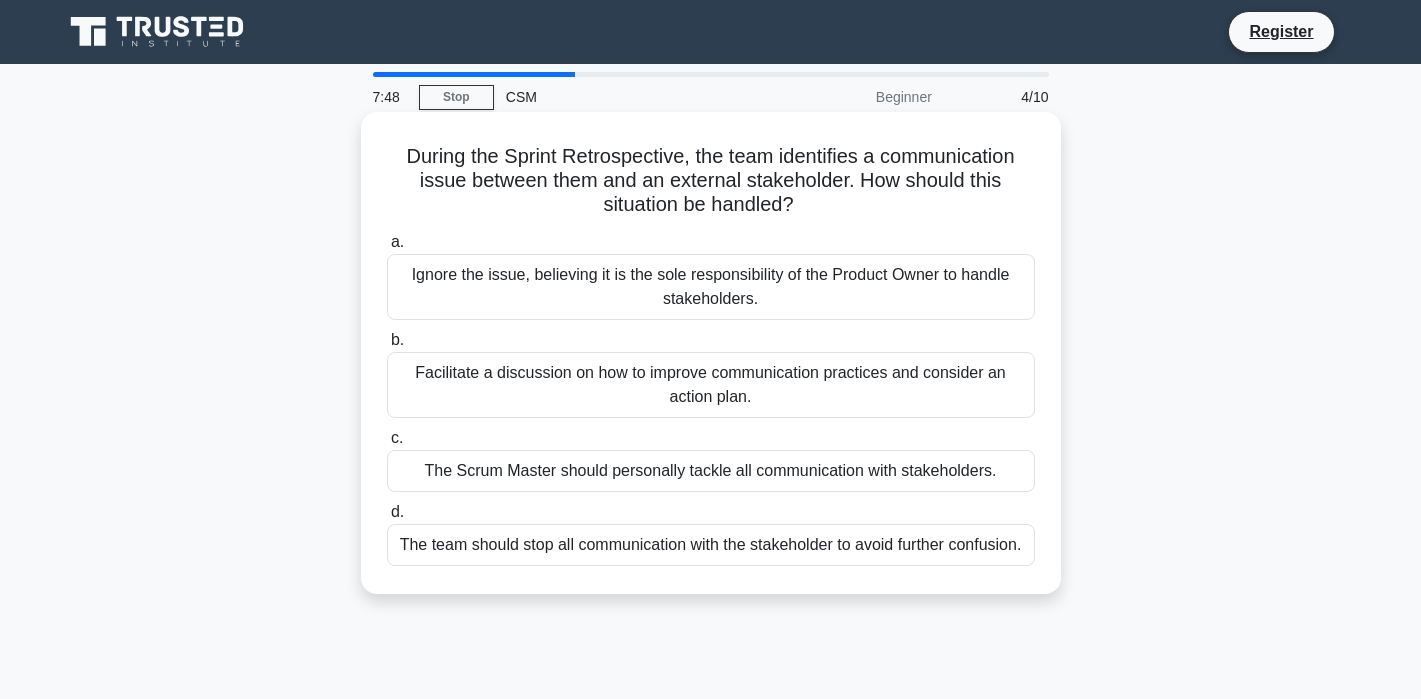 click on "Facilitate a discussion on how to improve communication practices and consider an action plan." at bounding box center (711, 385) 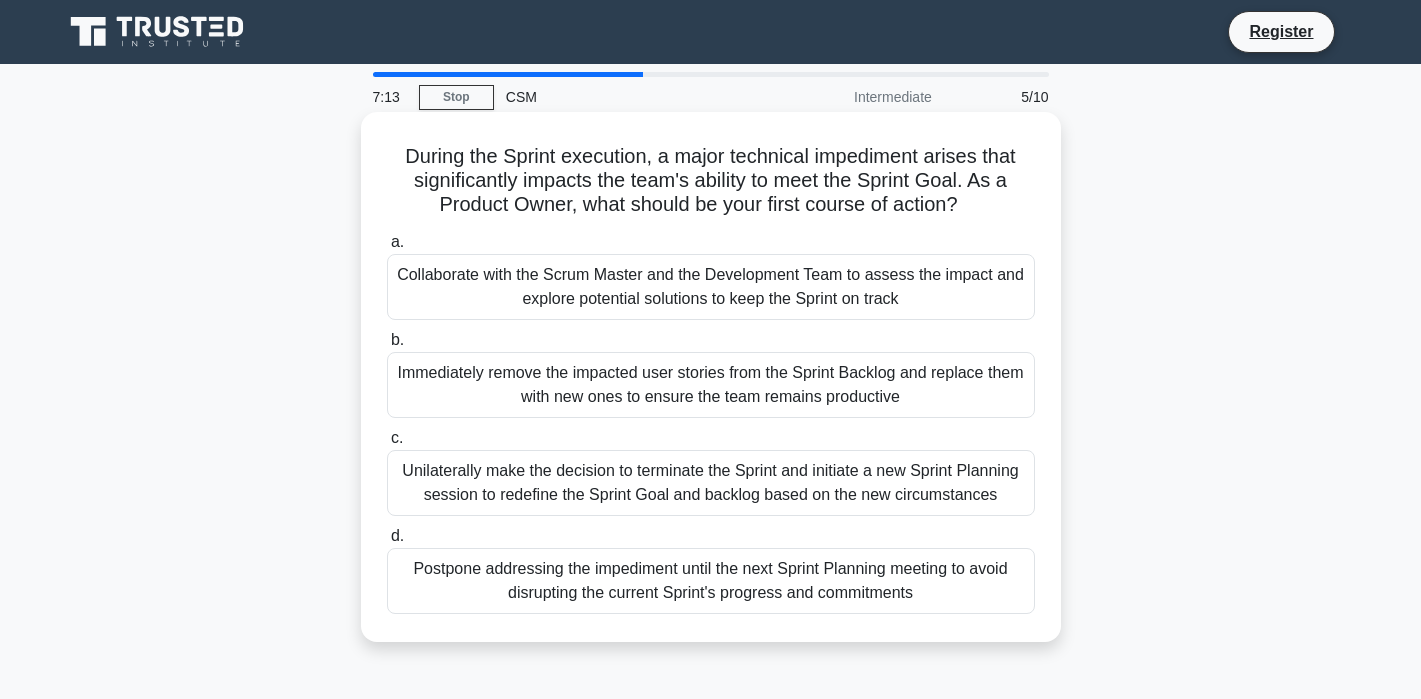 click on "Collaborate with the Scrum Master and the Development Team to assess the impact and explore potential solutions to keep the Sprint on track" at bounding box center [711, 287] 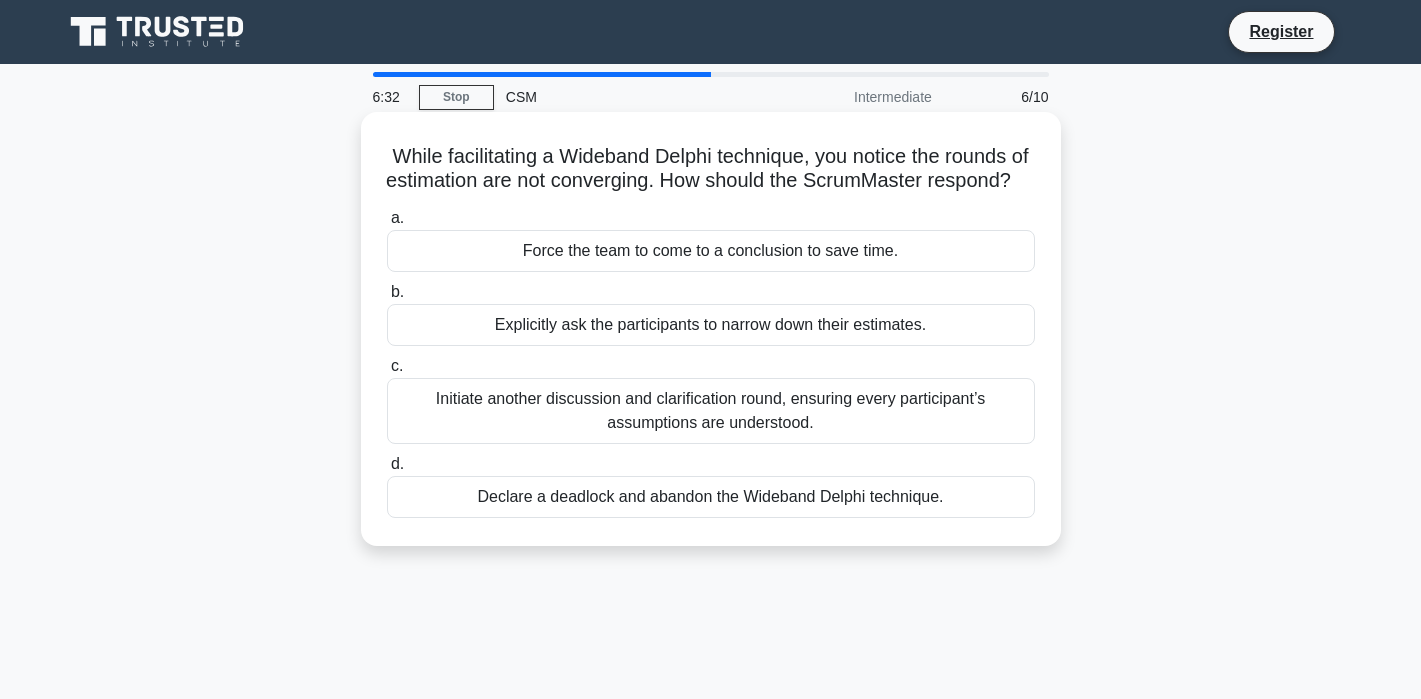 click on "Explicitly ask the participants to narrow down their estimates." at bounding box center [711, 325] 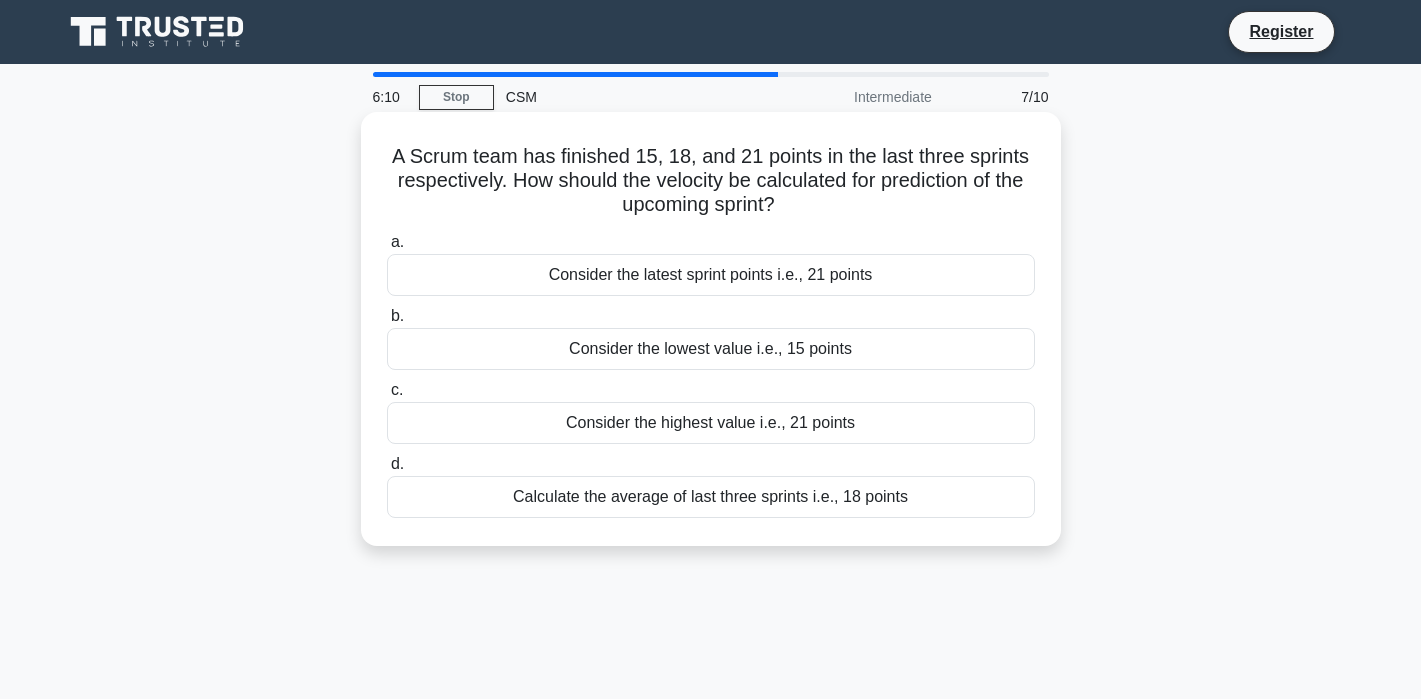 click on "Calculate the average of last three sprints i.e., 18 points" at bounding box center [711, 497] 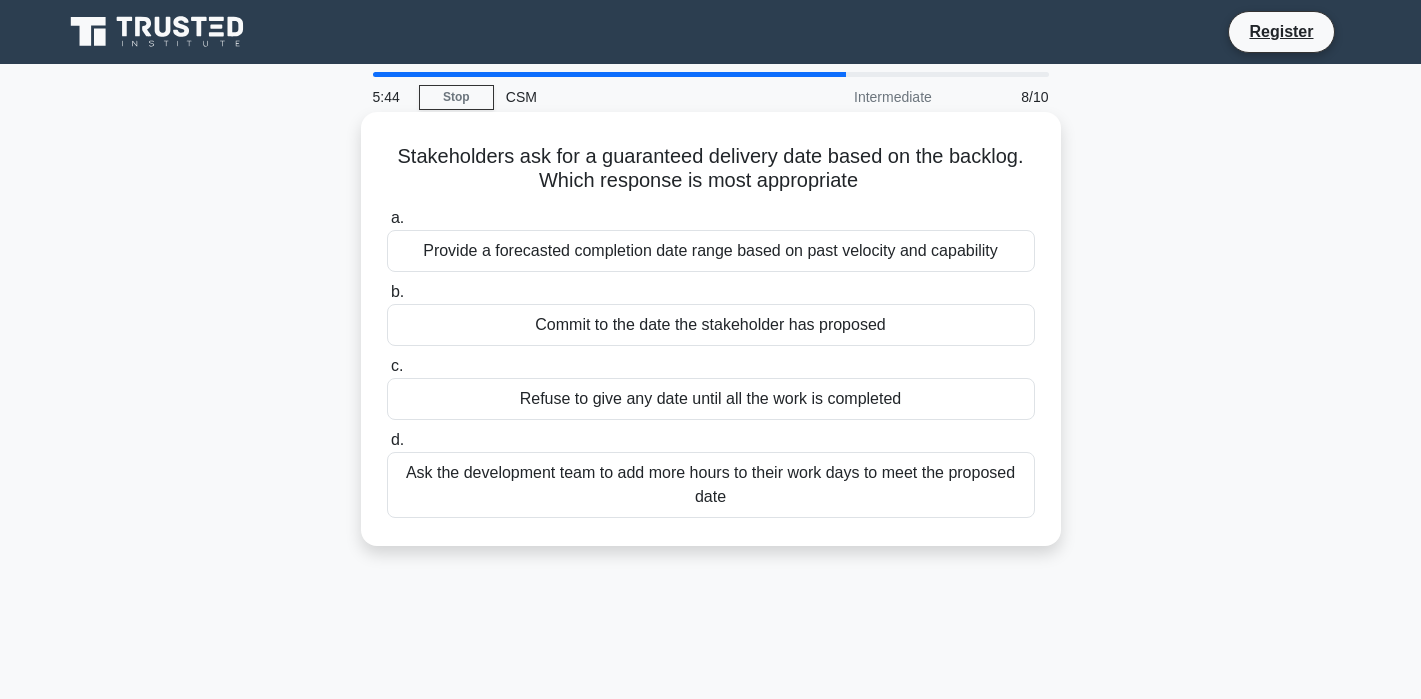 click on "Provide a forecasted completion date range based on past velocity and capability" at bounding box center (711, 251) 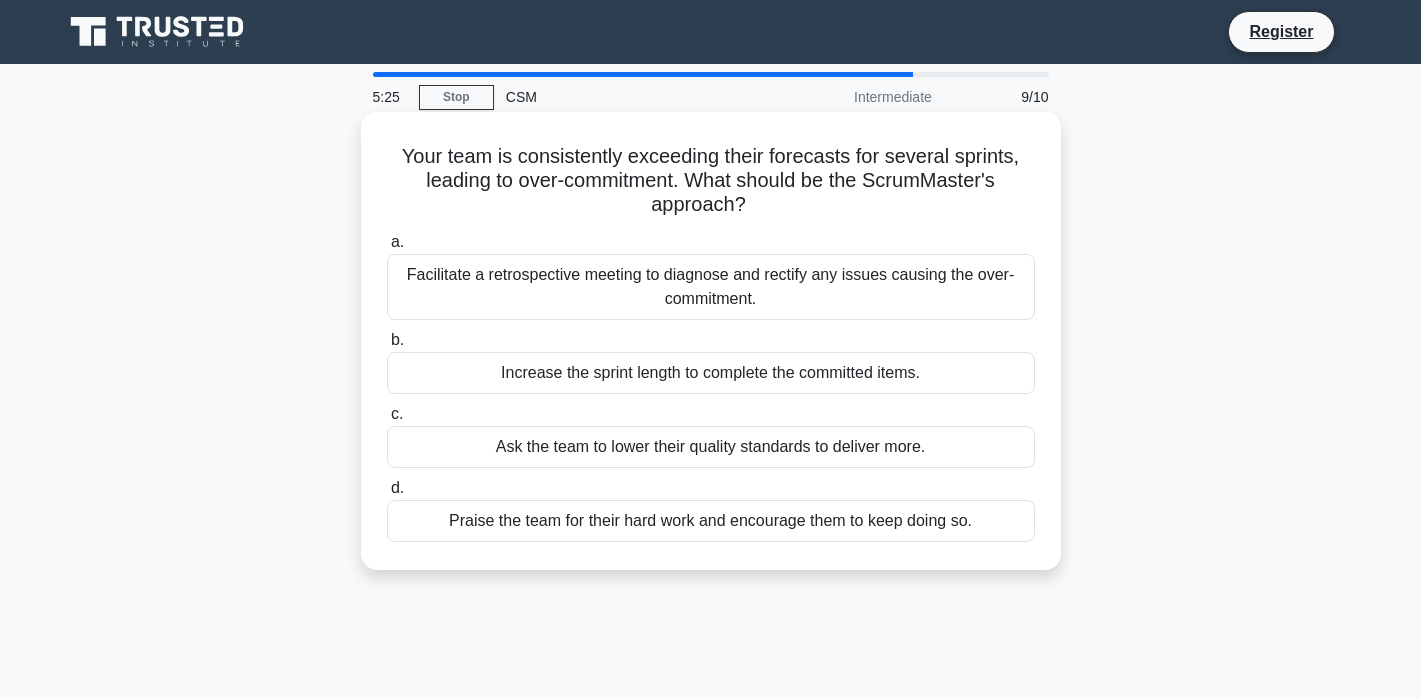 click on "Facilitate a retrospective meeting to diagnose and rectify any issues causing the over-commitment." at bounding box center [711, 287] 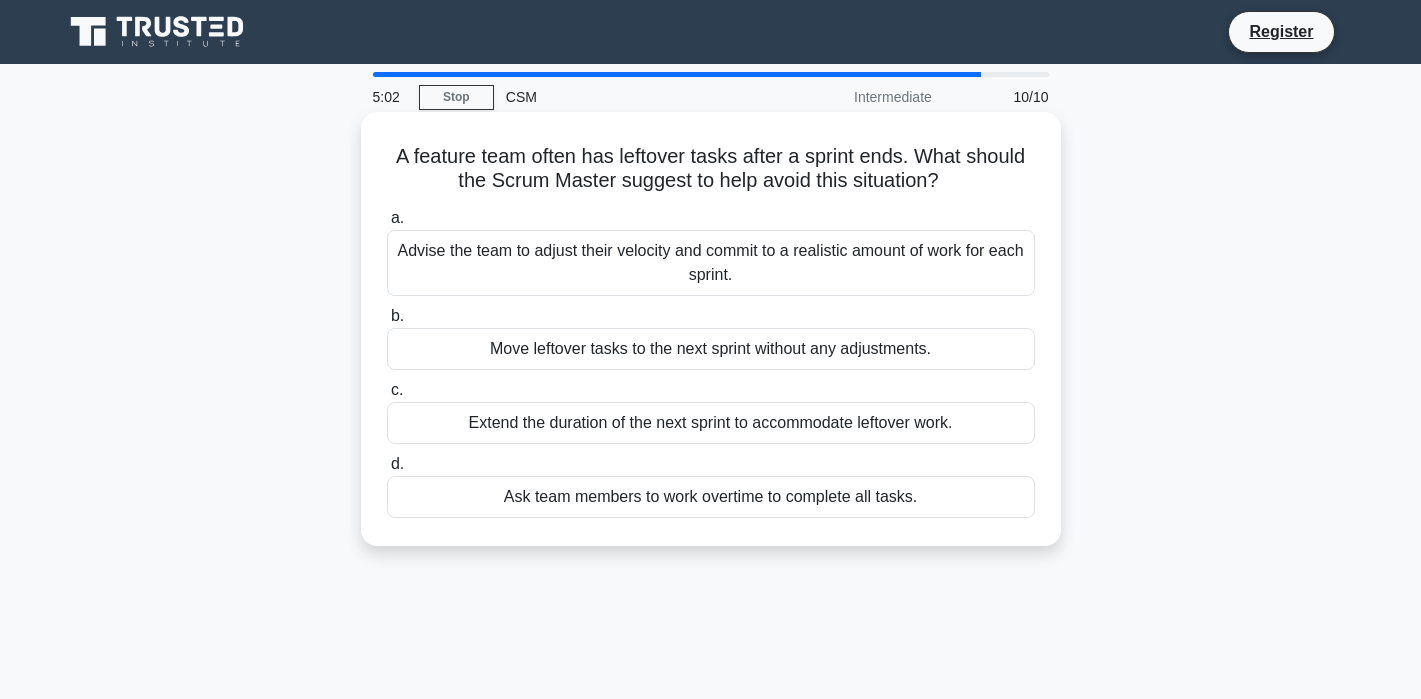 click on "Advise the team to adjust their velocity and commit to a realistic amount of work for each sprint." at bounding box center [711, 263] 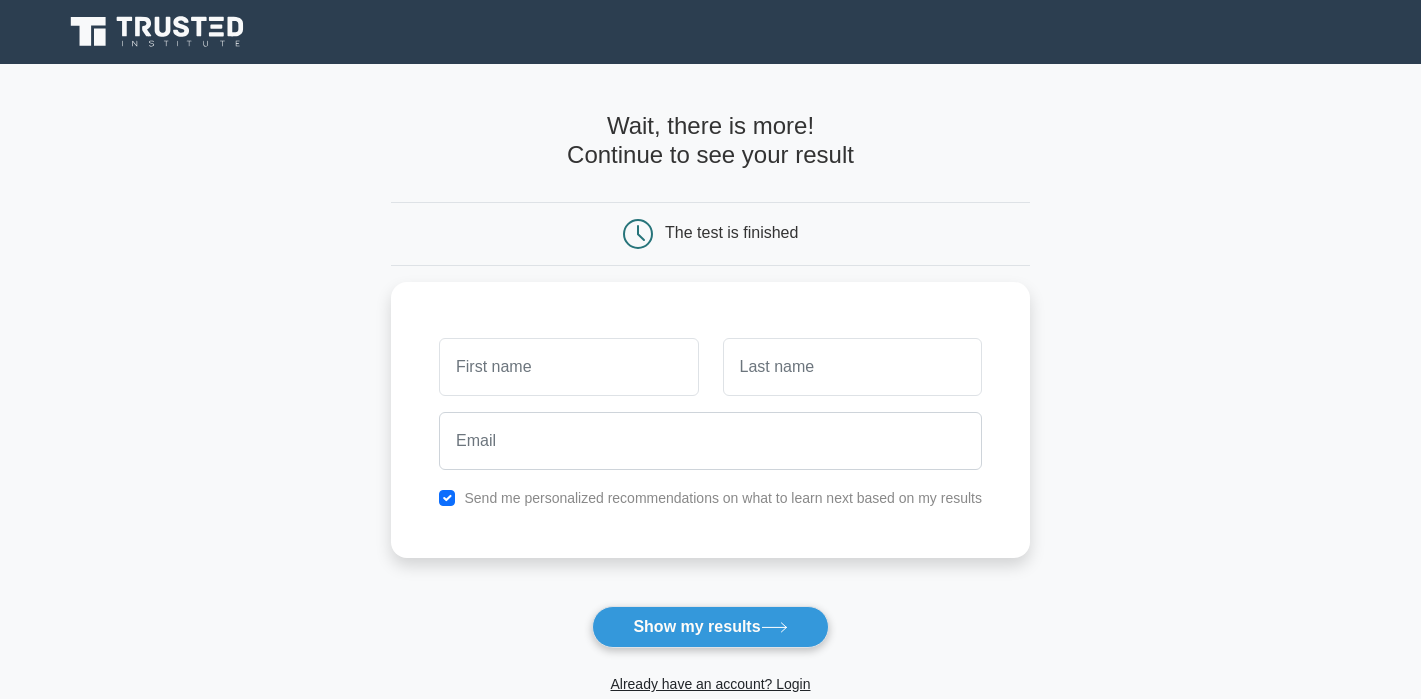 scroll, scrollTop: 0, scrollLeft: 0, axis: both 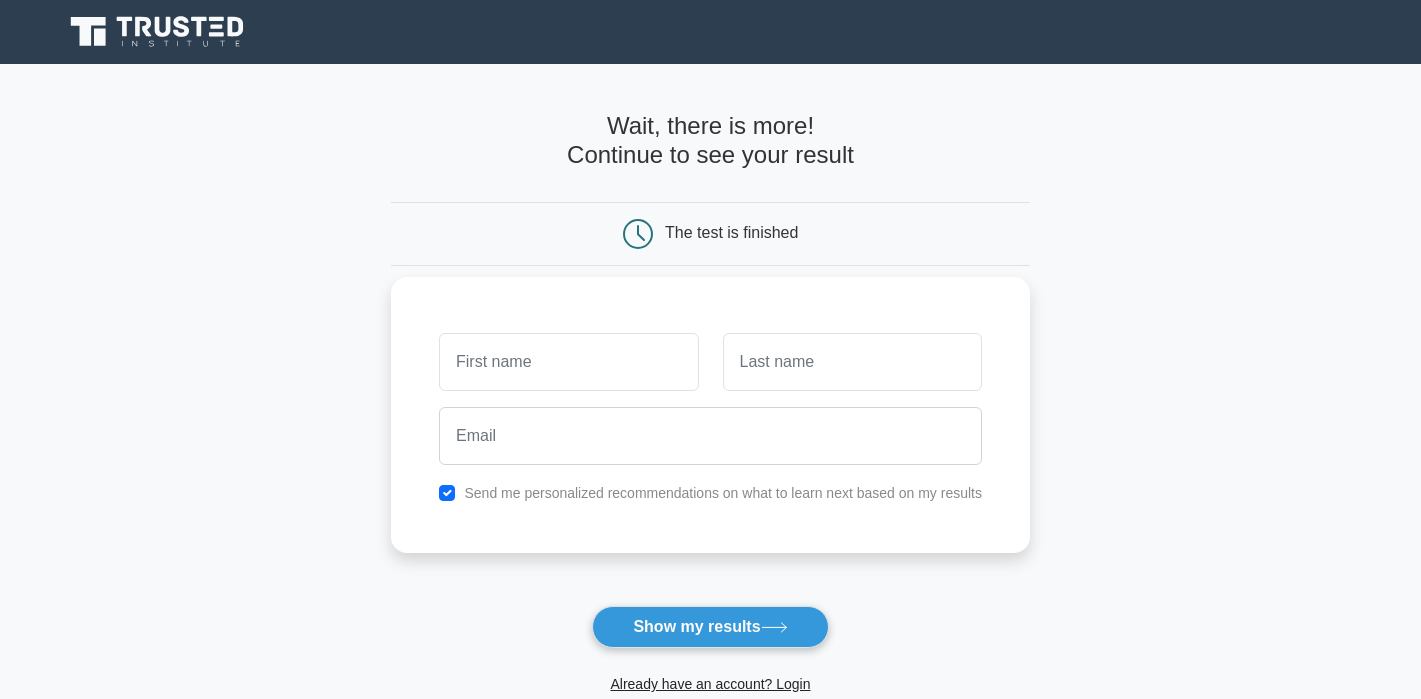 click at bounding box center [568, 362] 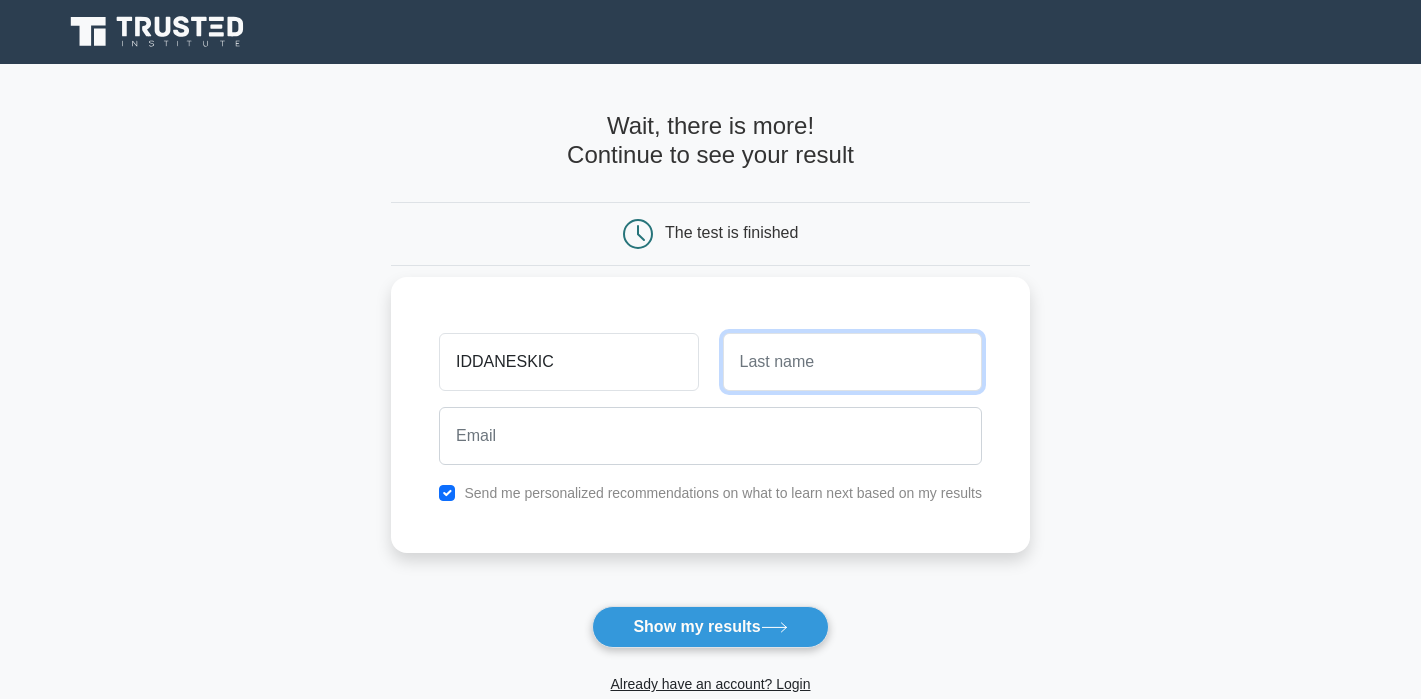 click at bounding box center (852, 362) 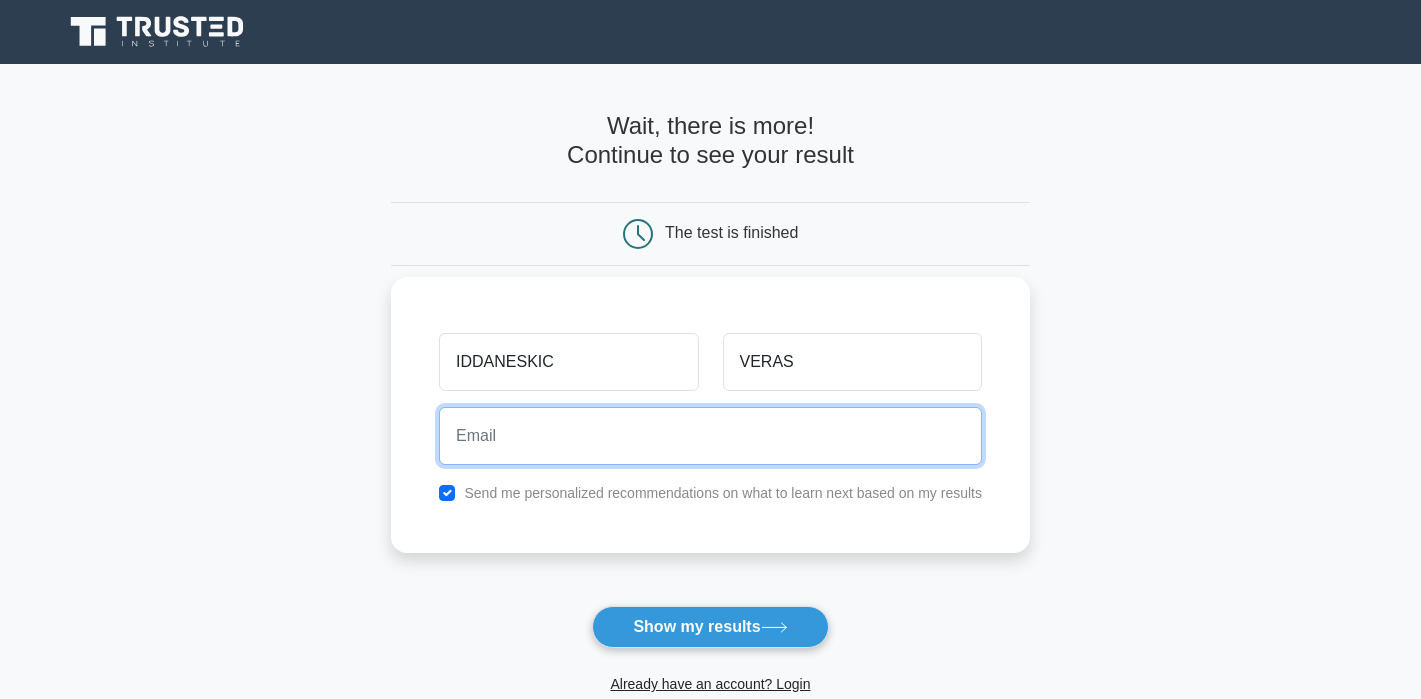 click at bounding box center (710, 436) 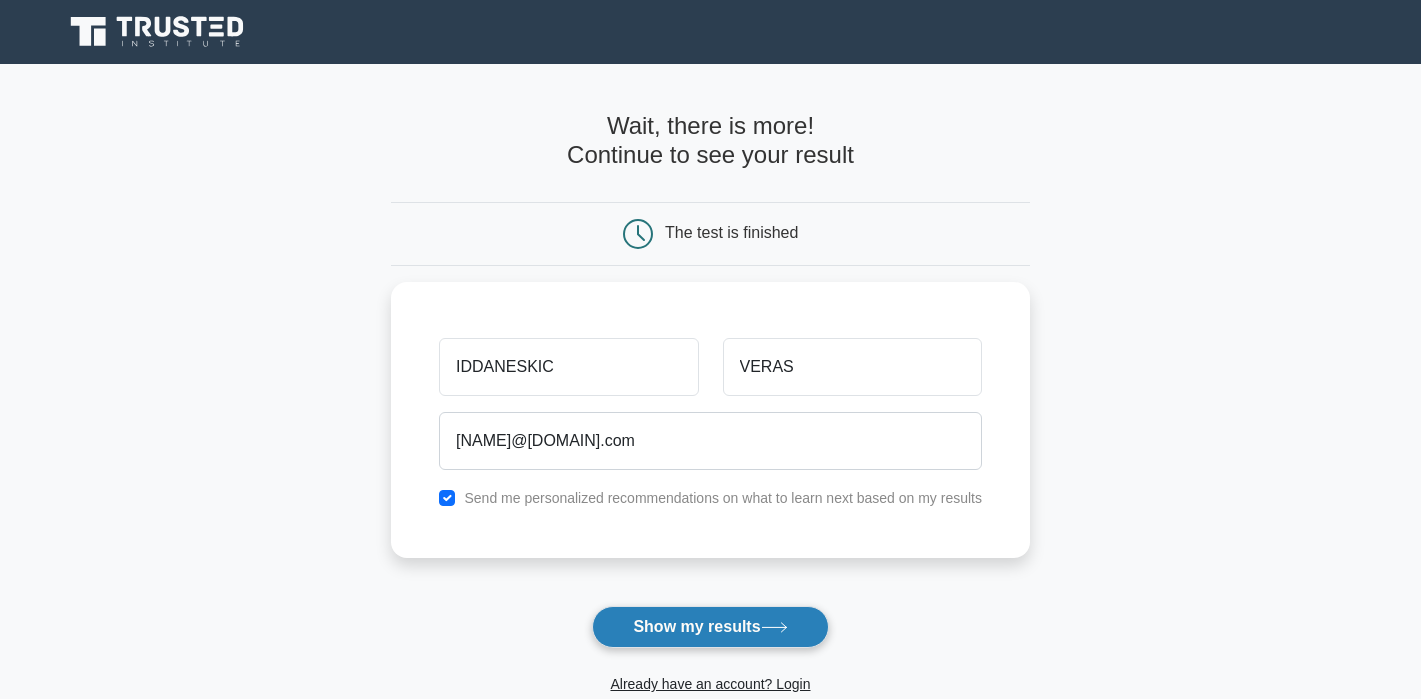 click on "Show my results" at bounding box center (710, 627) 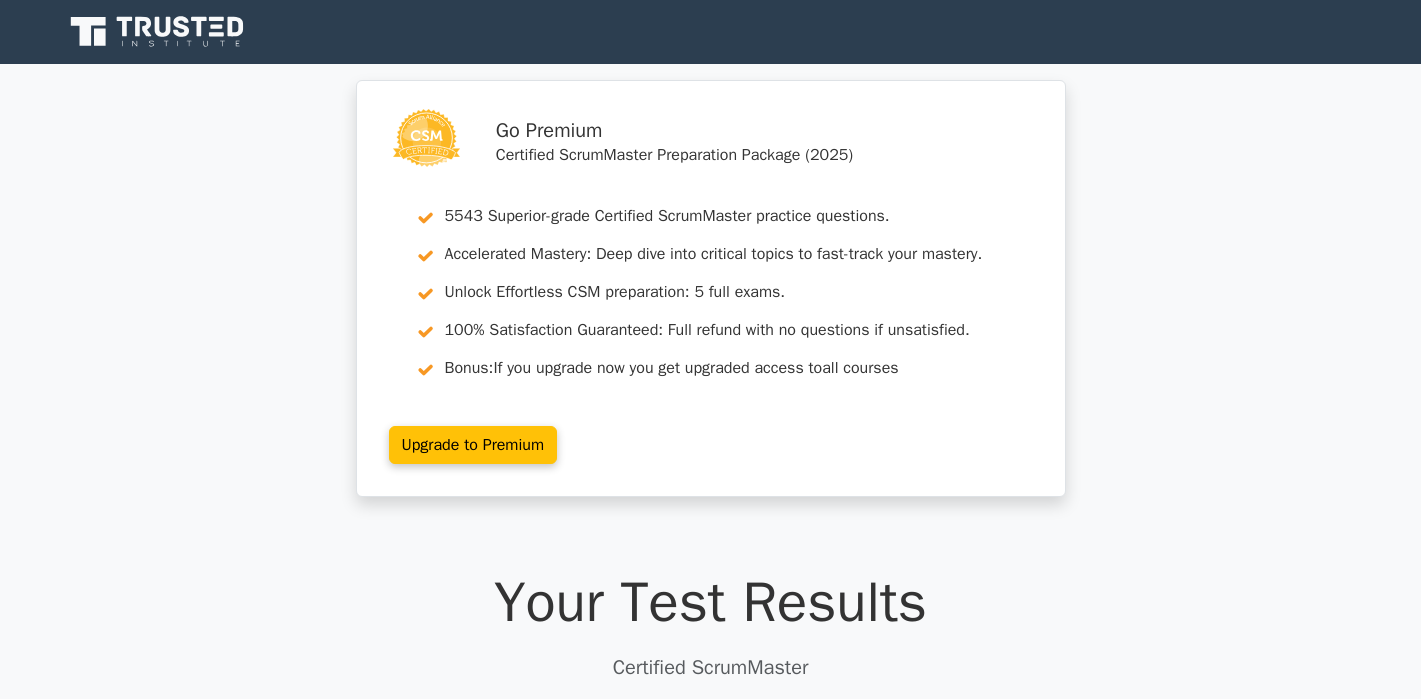 scroll, scrollTop: 0, scrollLeft: 0, axis: both 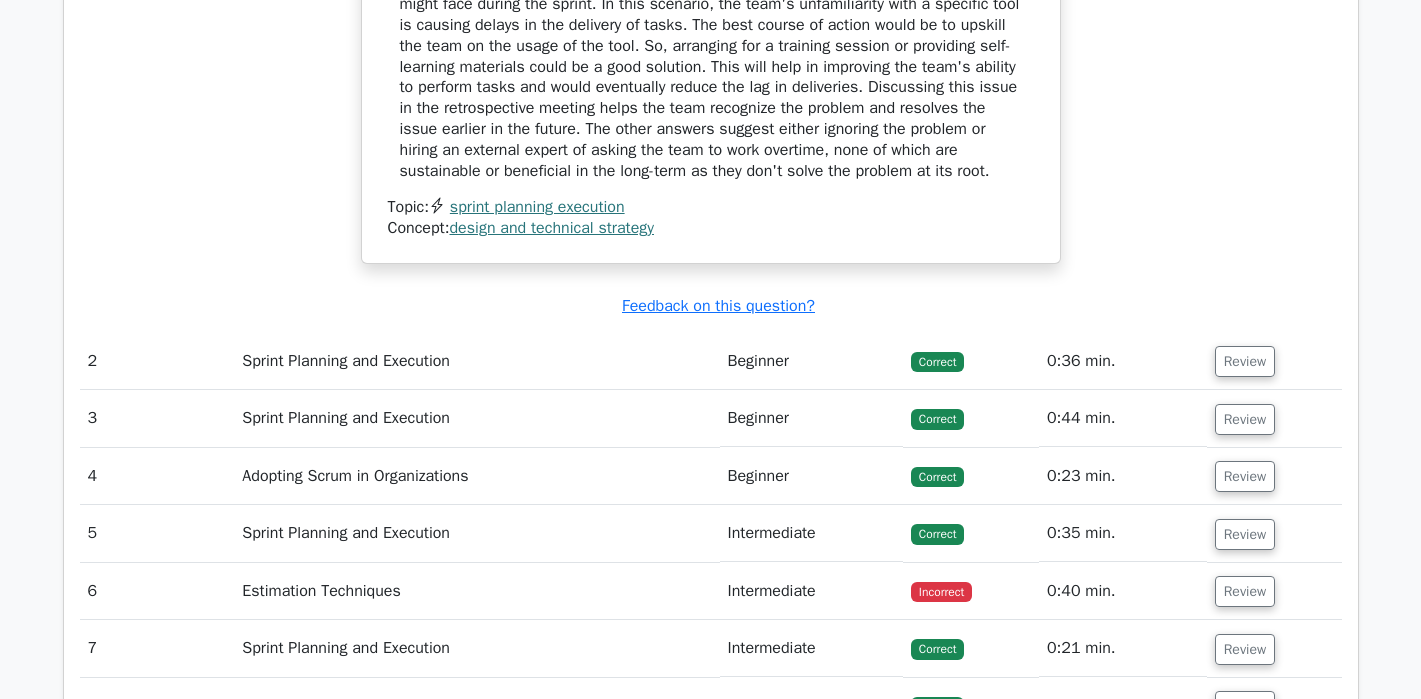 click on "Estimation Techniques" at bounding box center (476, 591) 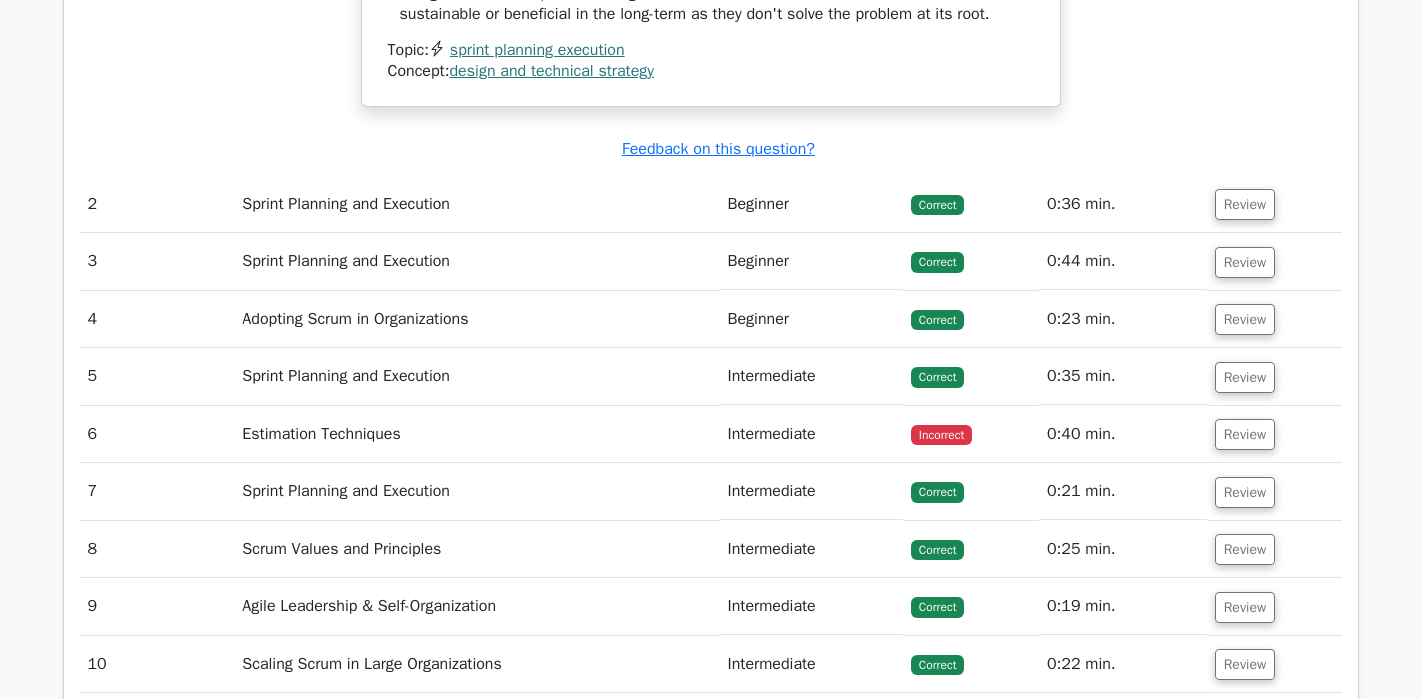 scroll, scrollTop: 2480, scrollLeft: 0, axis: vertical 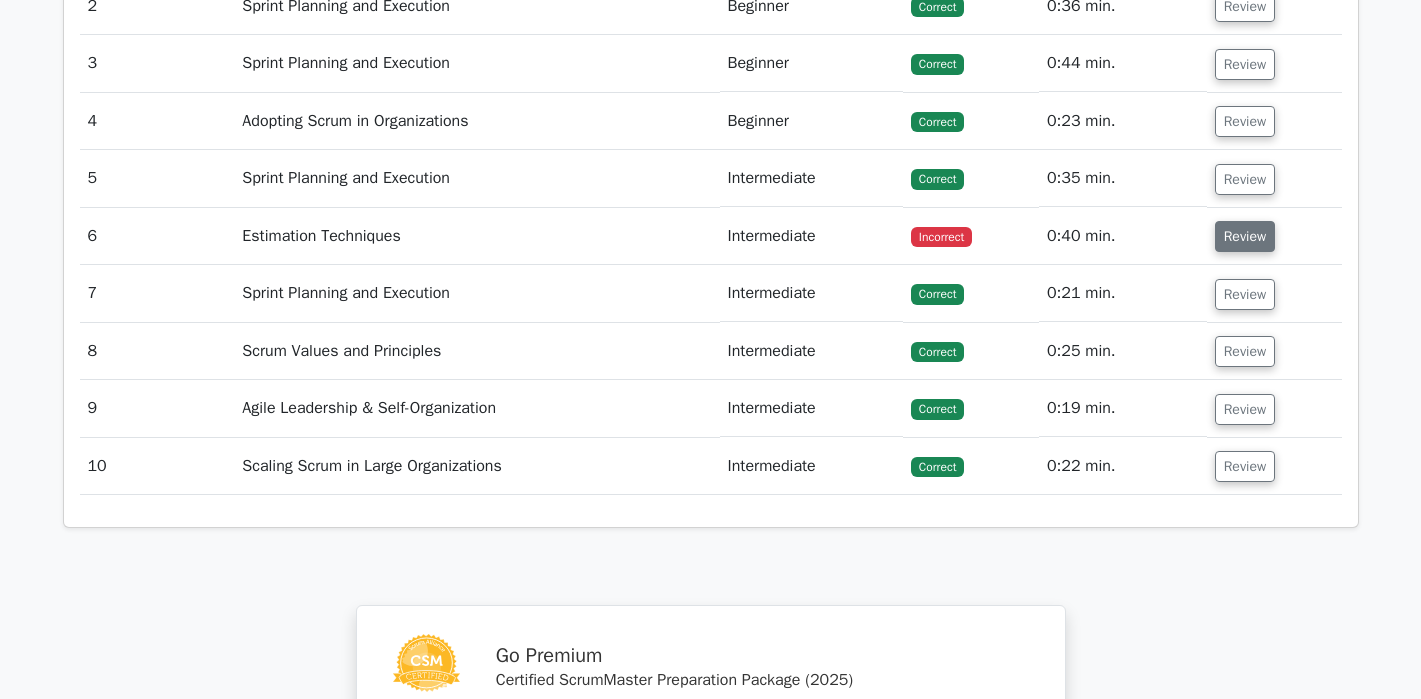 click on "Review" at bounding box center [1245, 236] 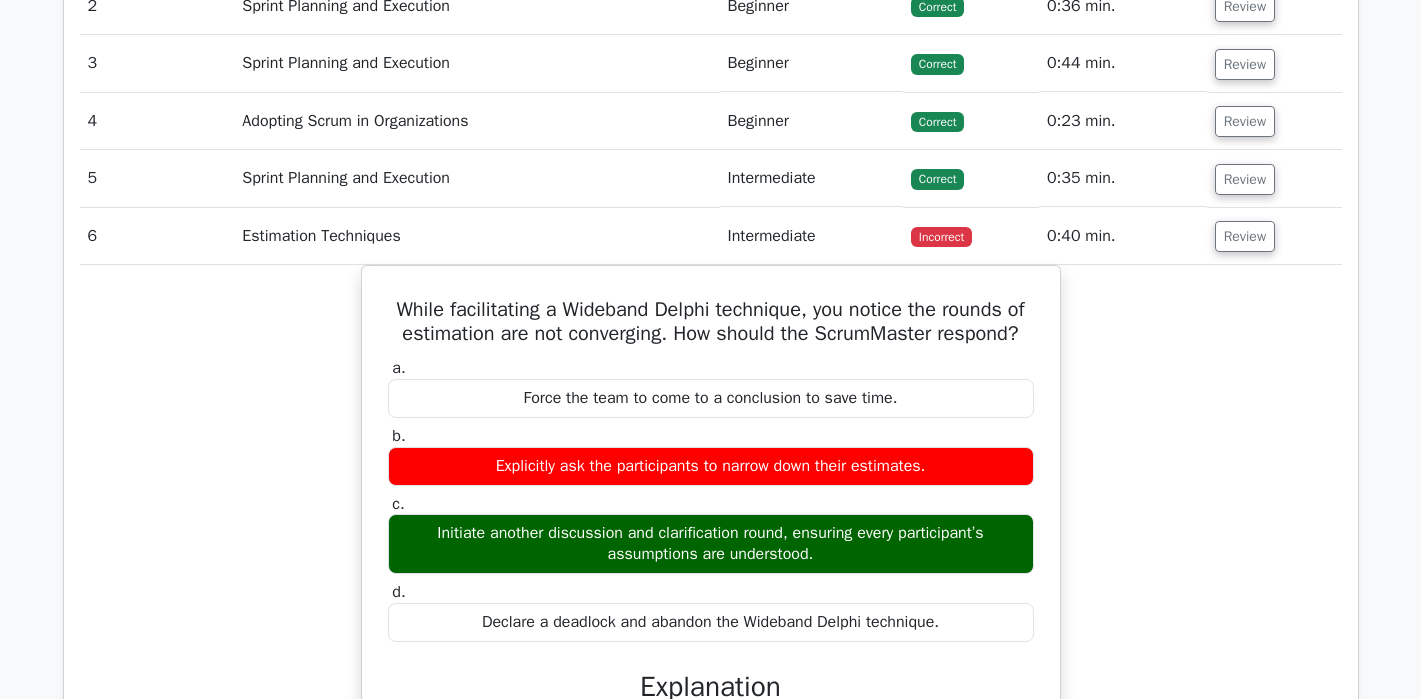 click on "While facilitating a Wideband Delphi technique, you notice the rounds of estimation are not converging. How should the ScrumMaster respond?
a.
Force the team to come to a conclusion to save time.
b.
c. d." at bounding box center [711, 659] 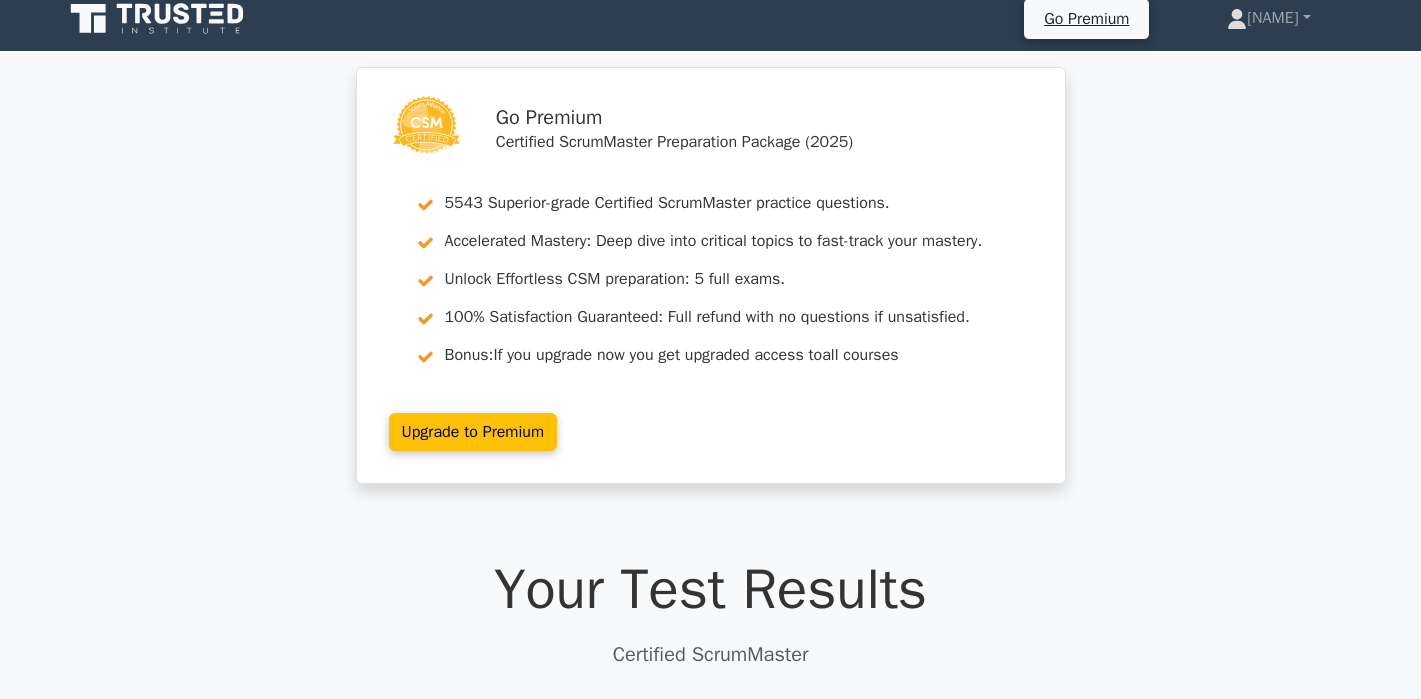 scroll, scrollTop: 0, scrollLeft: 0, axis: both 